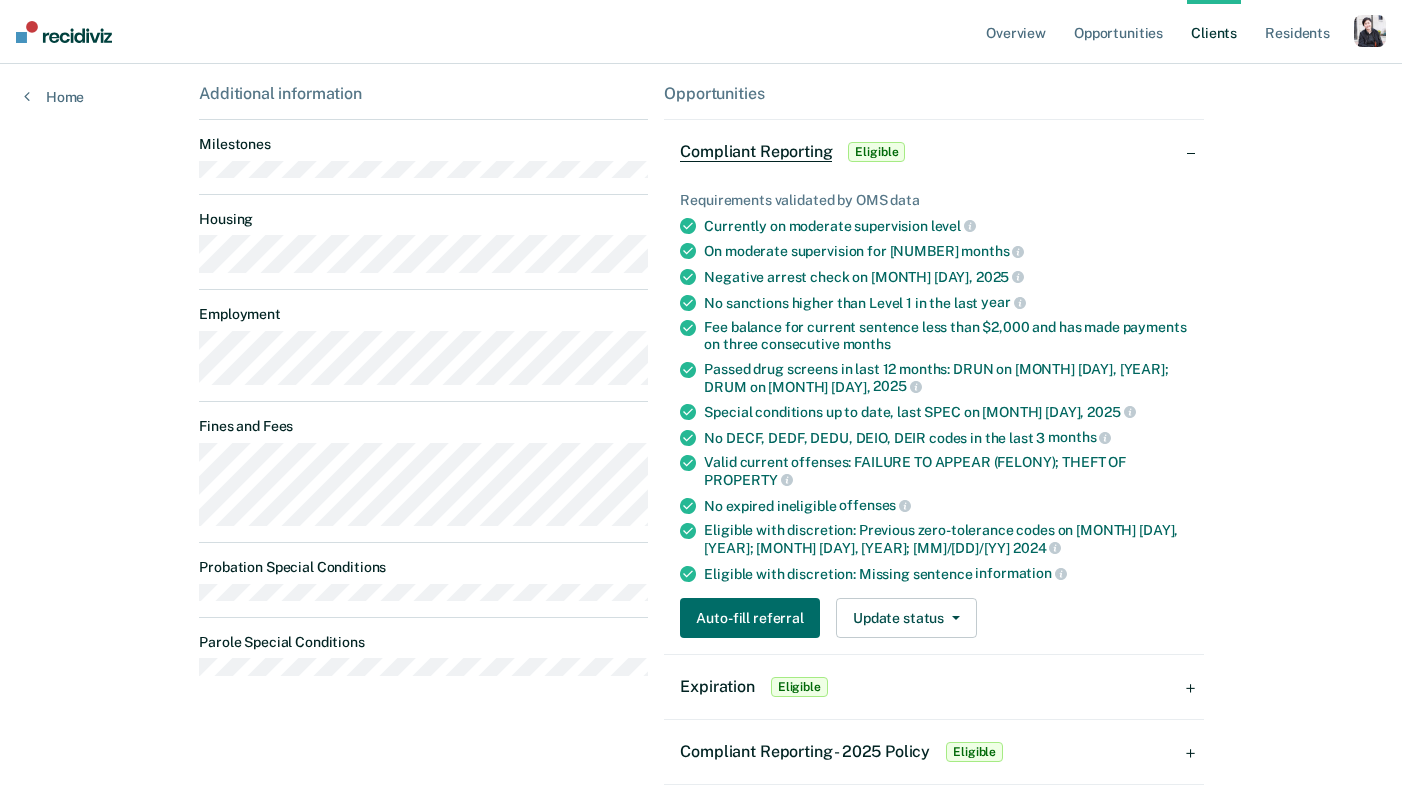 scroll, scrollTop: 387, scrollLeft: 0, axis: vertical 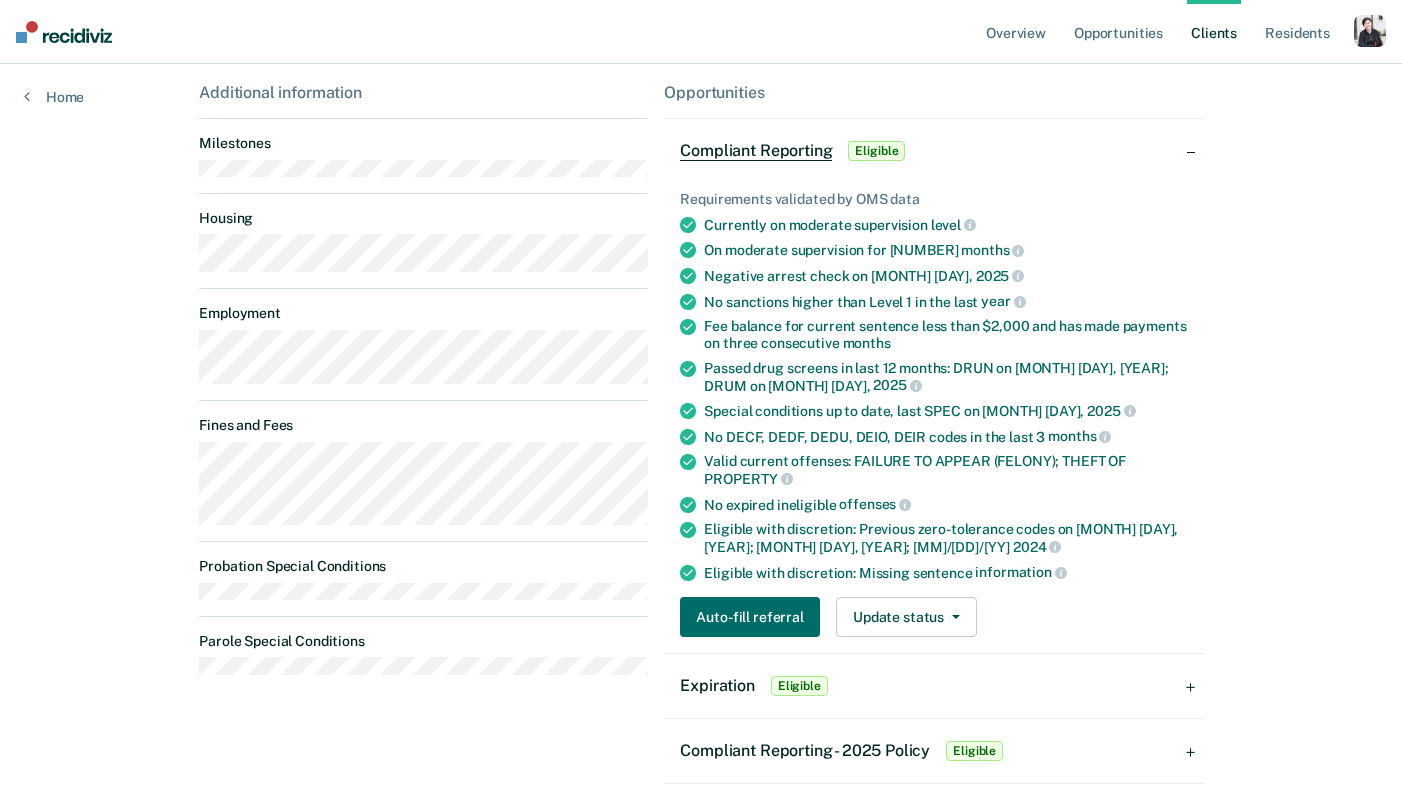 click on "Compliant Reporting Eligible" at bounding box center (933, 151) 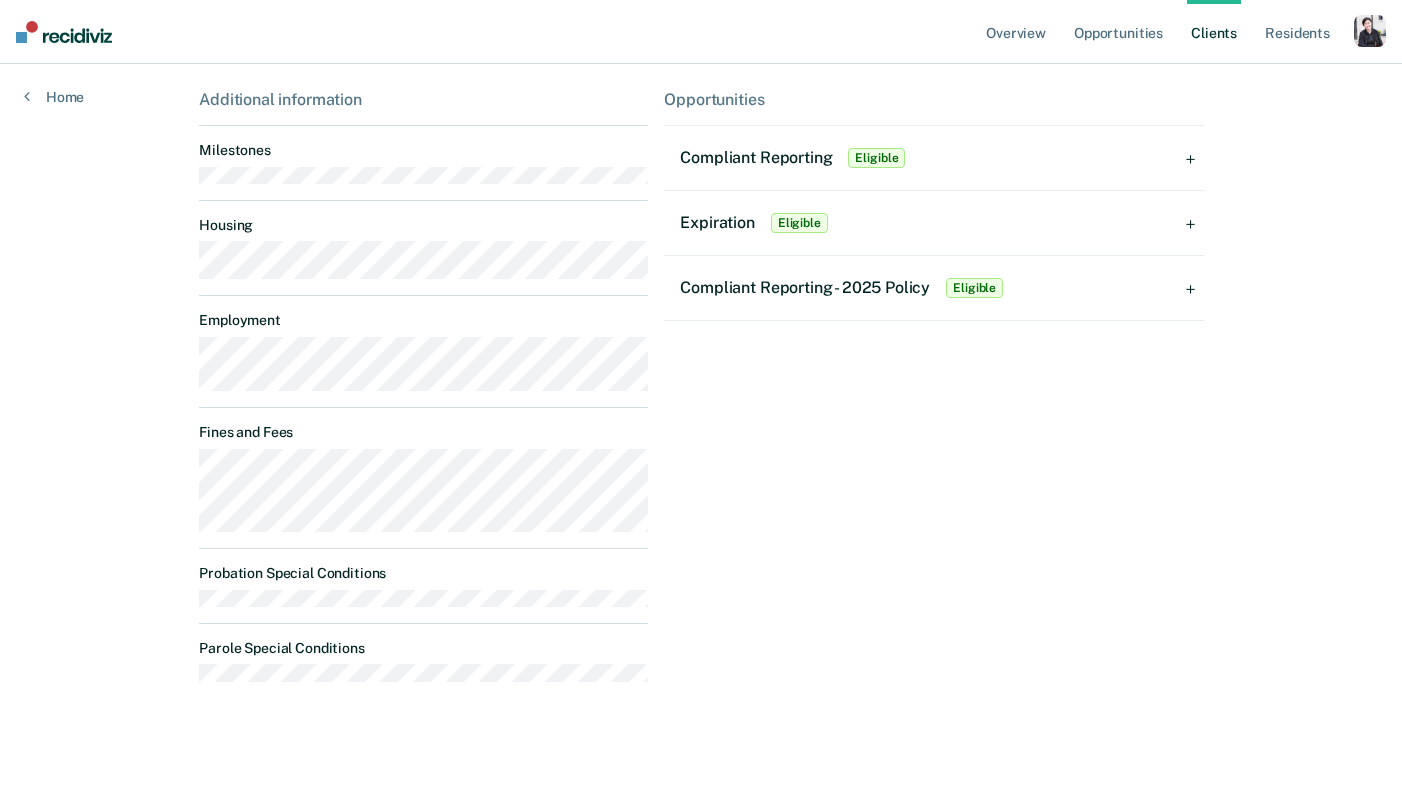 click on "Compliant Reporting Eligible" at bounding box center (933, 158) 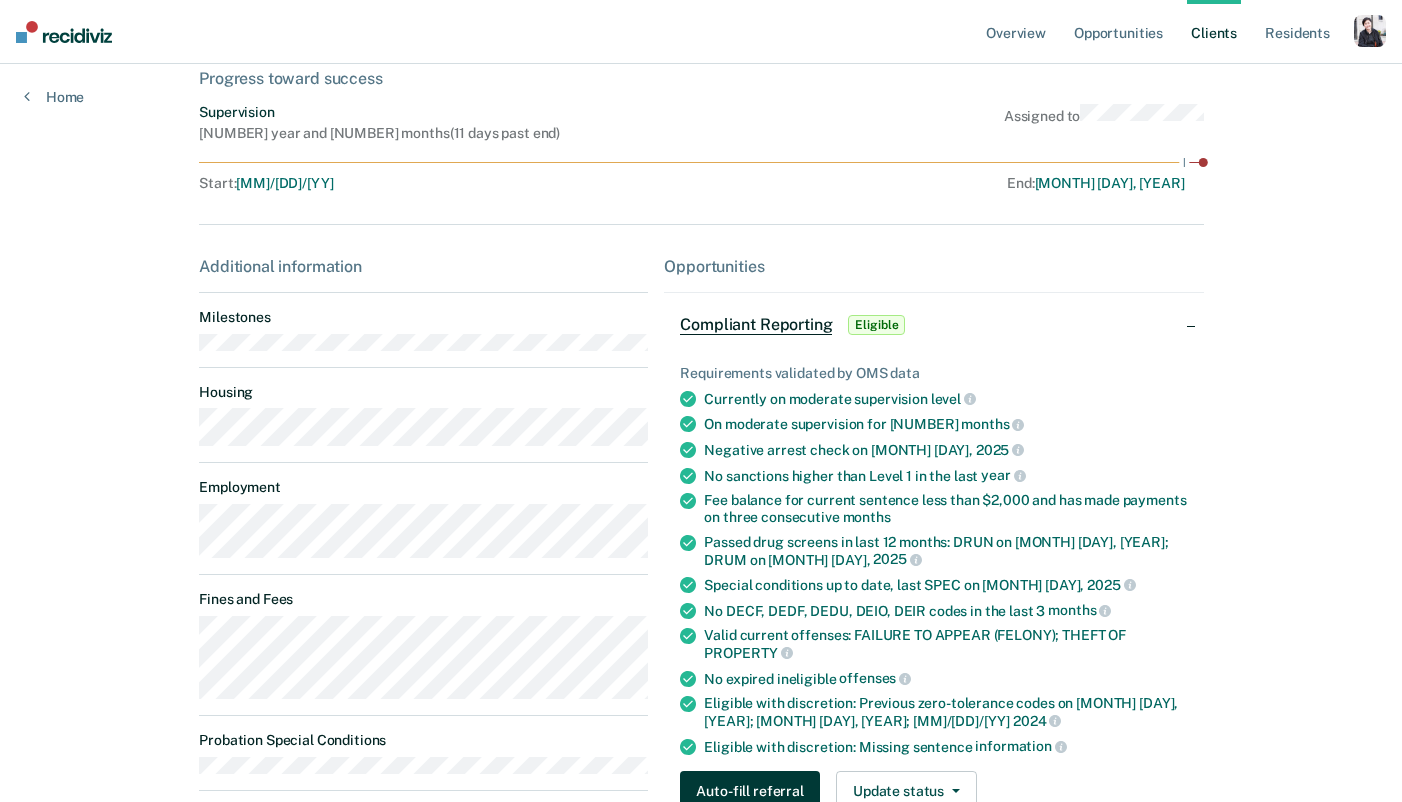 scroll, scrollTop: 186, scrollLeft: 0, axis: vertical 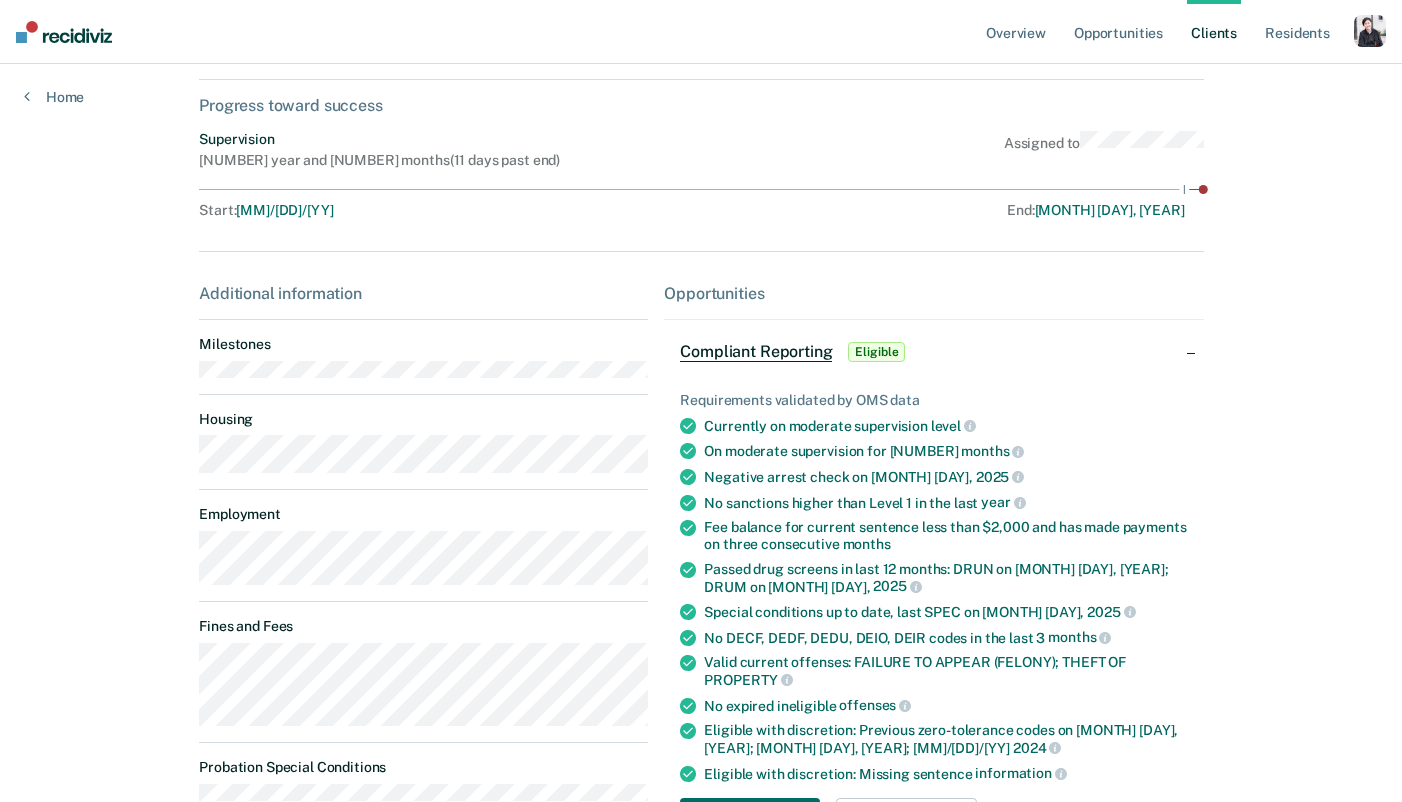 click on "Compliant Reporting Eligible" at bounding box center [933, 352] 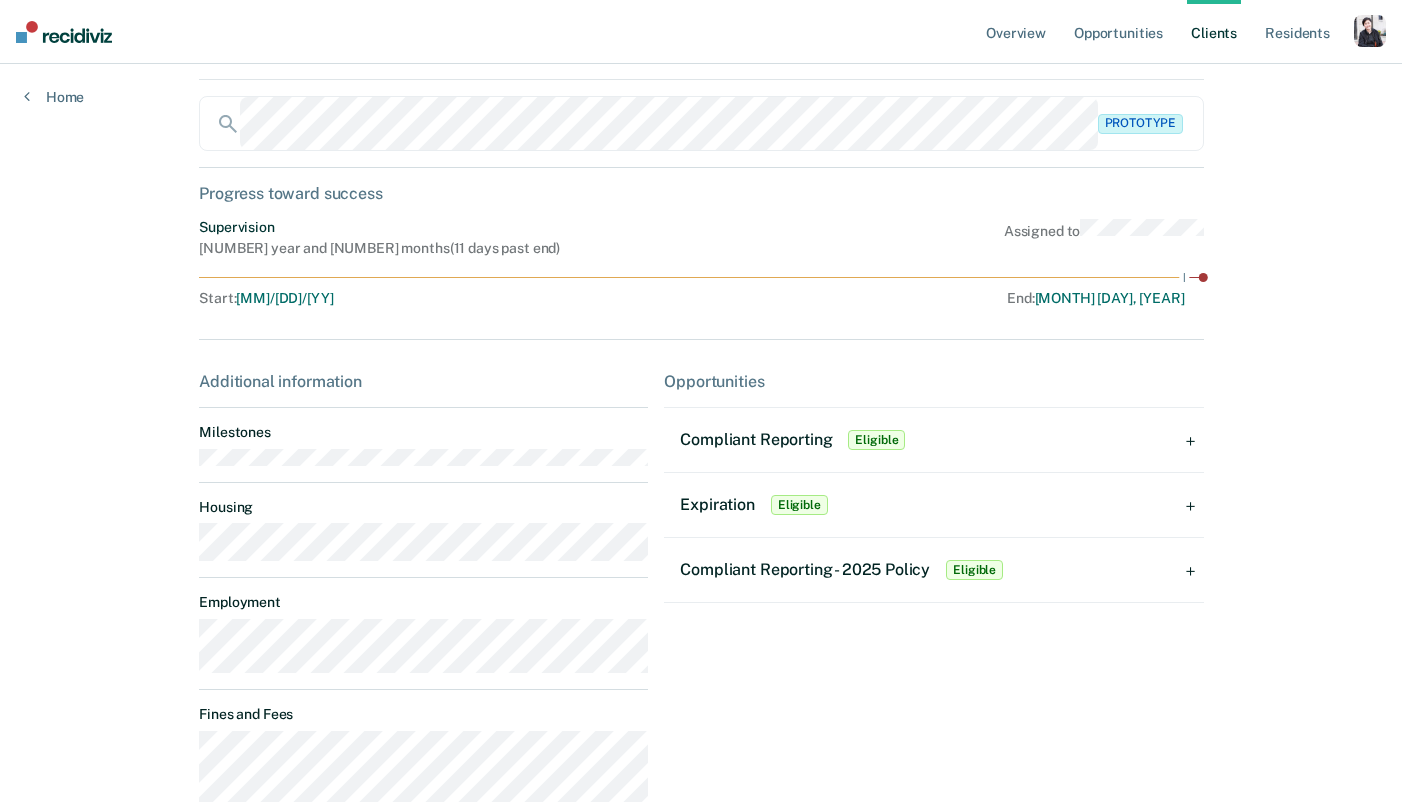 scroll, scrollTop: 96, scrollLeft: 0, axis: vertical 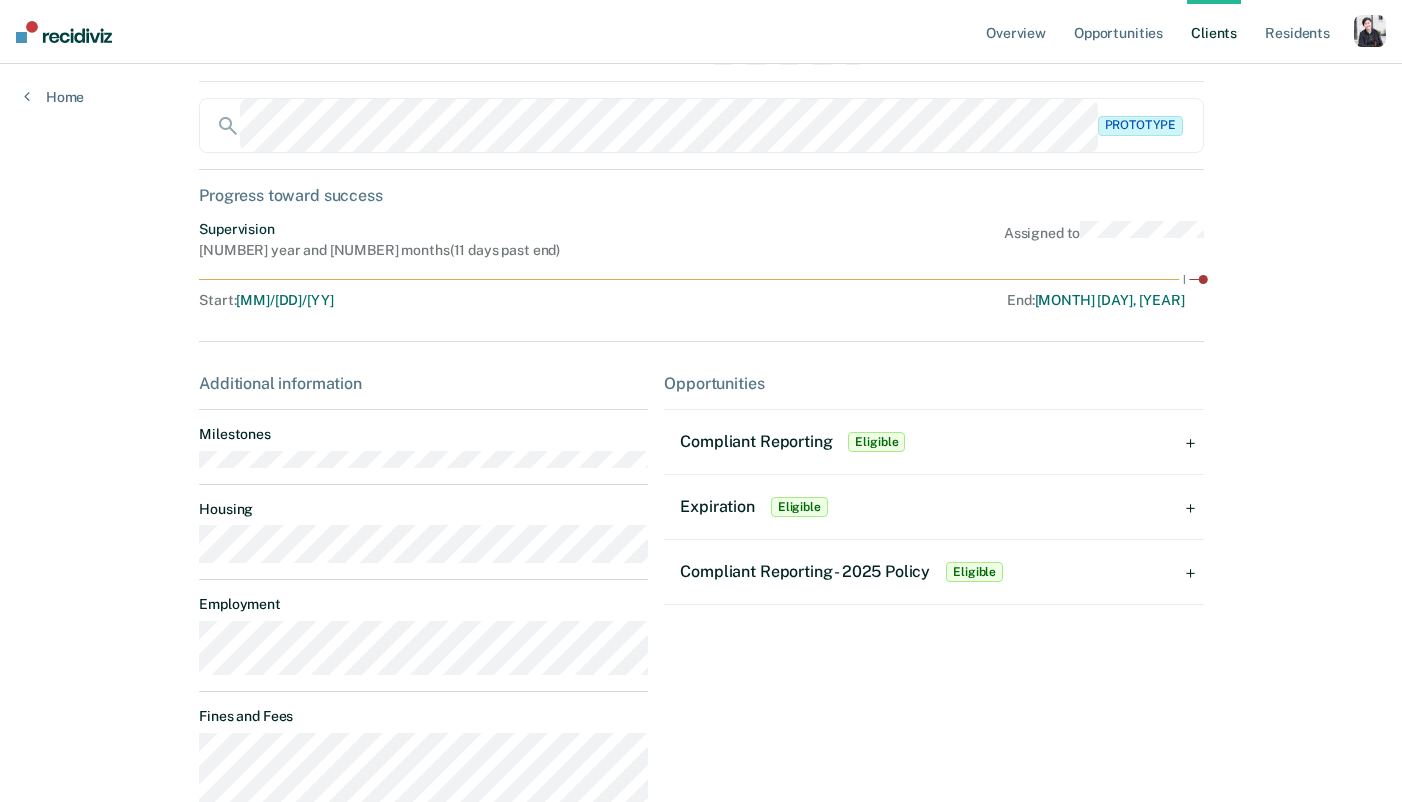 click on "Compliant Reporting Eligible" at bounding box center [933, 442] 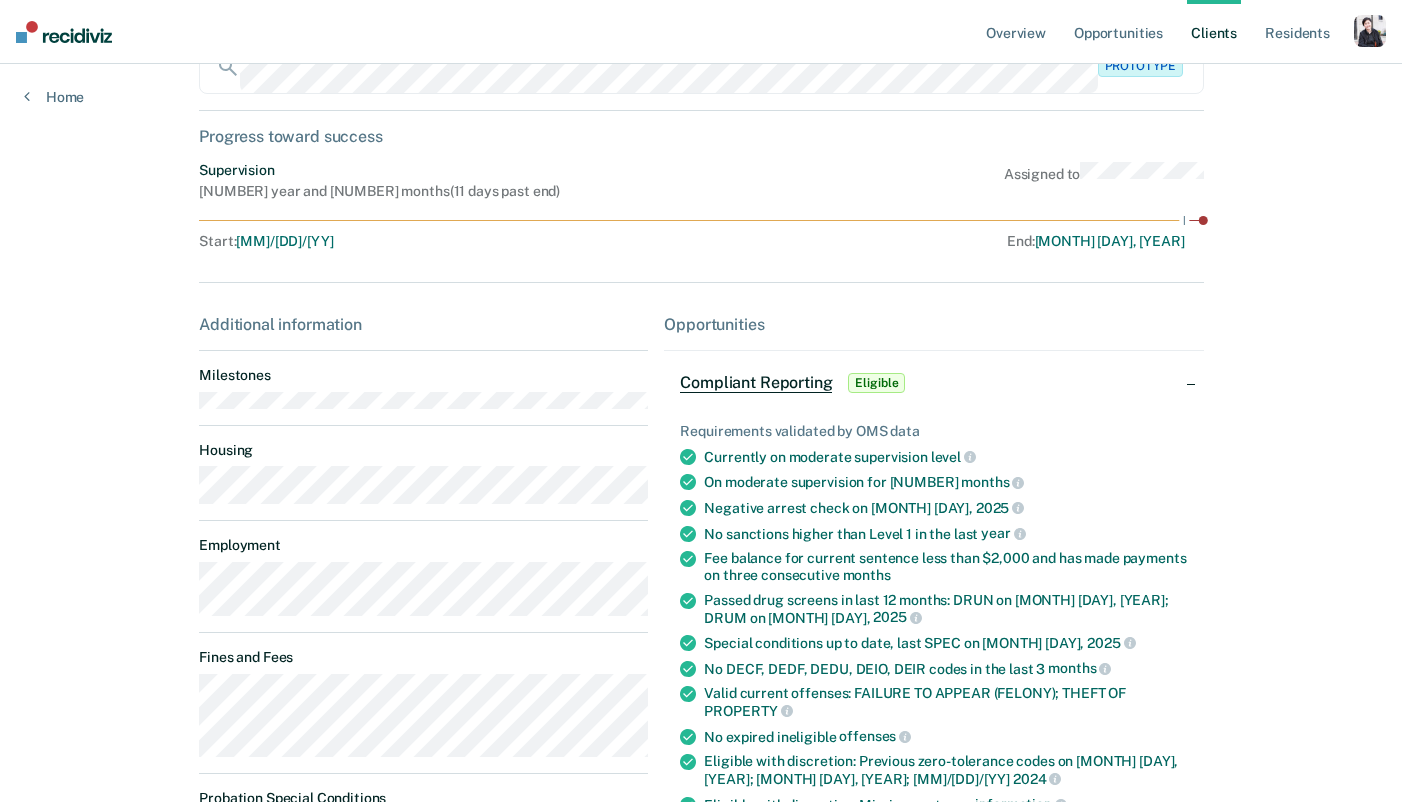 scroll, scrollTop: 0, scrollLeft: 0, axis: both 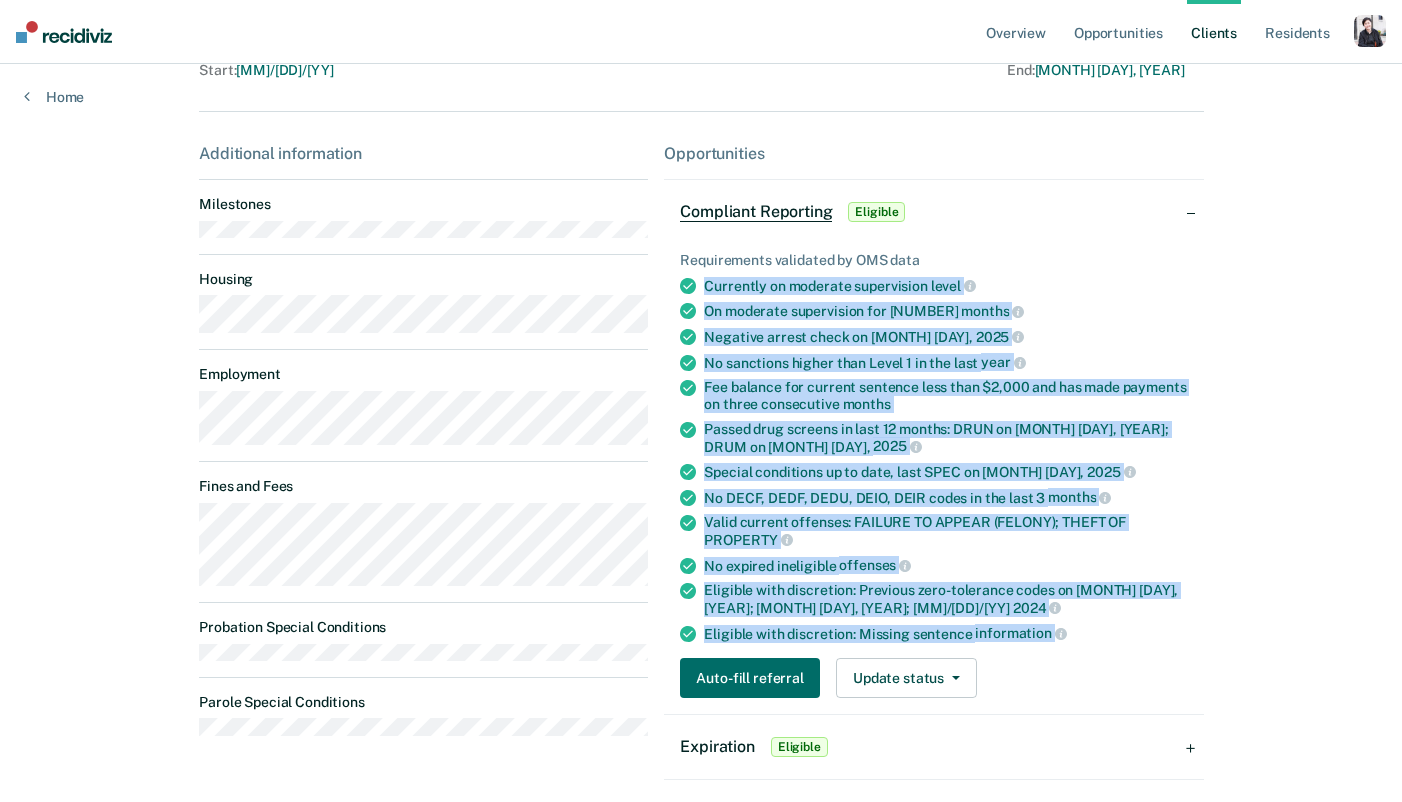 drag, startPoint x: 706, startPoint y: 285, endPoint x: 1090, endPoint y: 626, distance: 513.5533 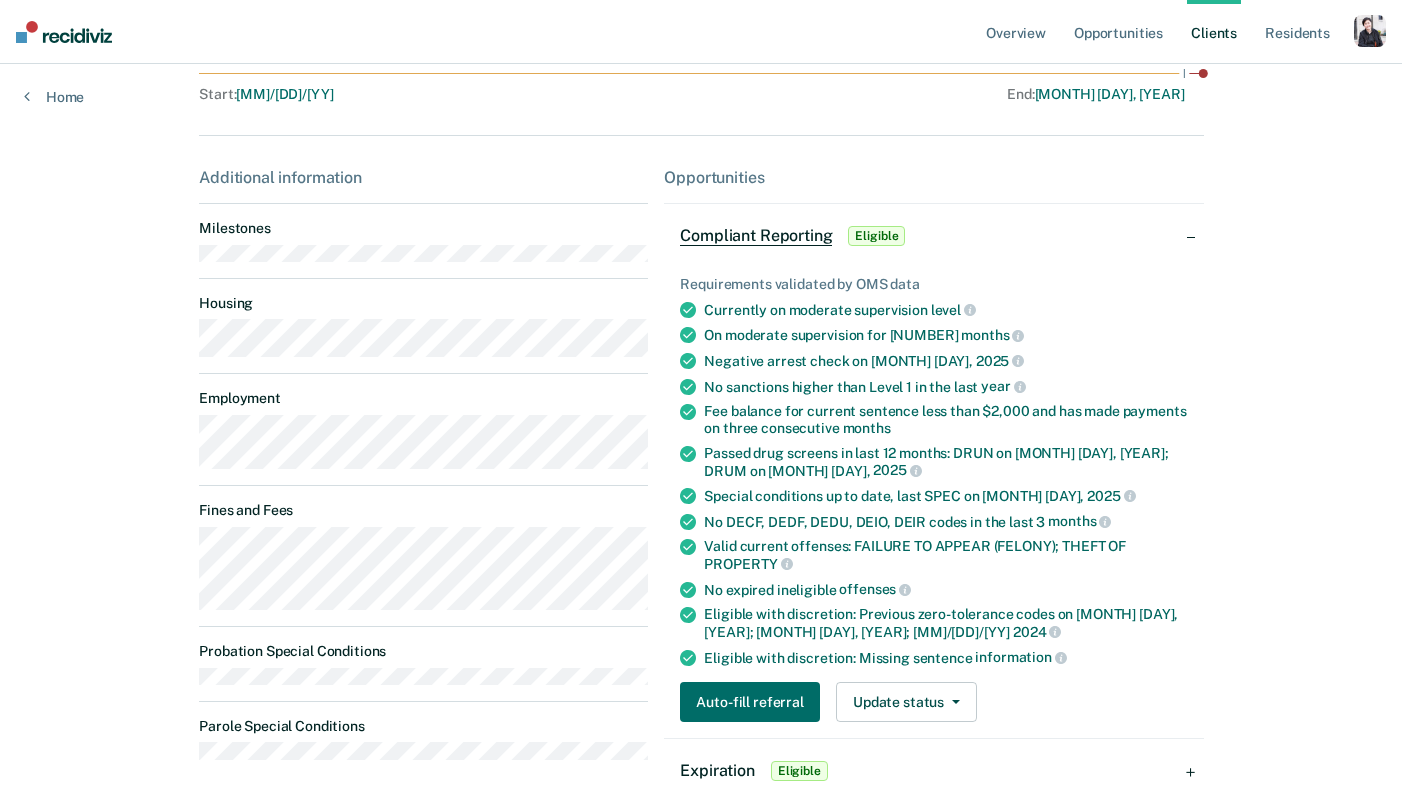 scroll, scrollTop: 308, scrollLeft: 0, axis: vertical 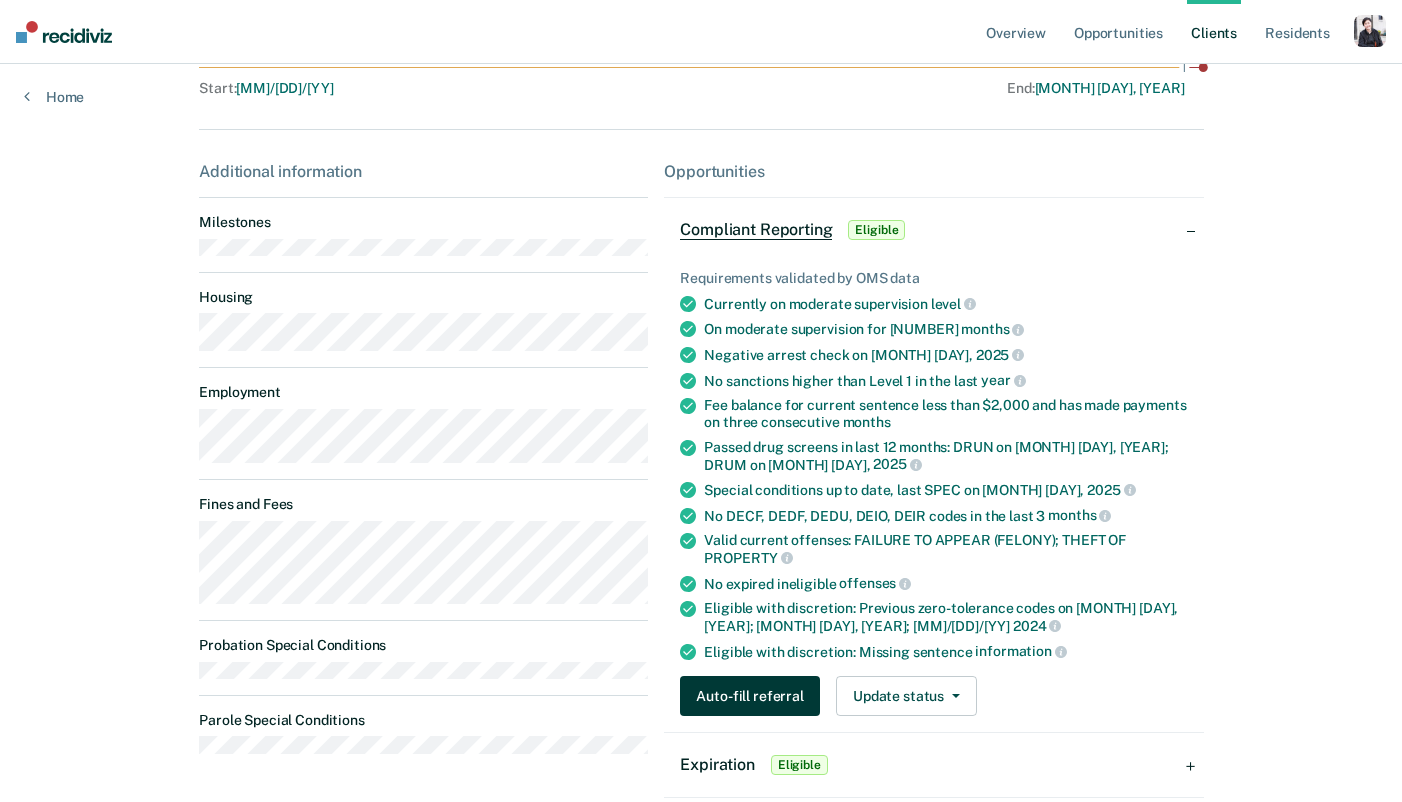 click on "Auto-fill referral" at bounding box center [749, 696] 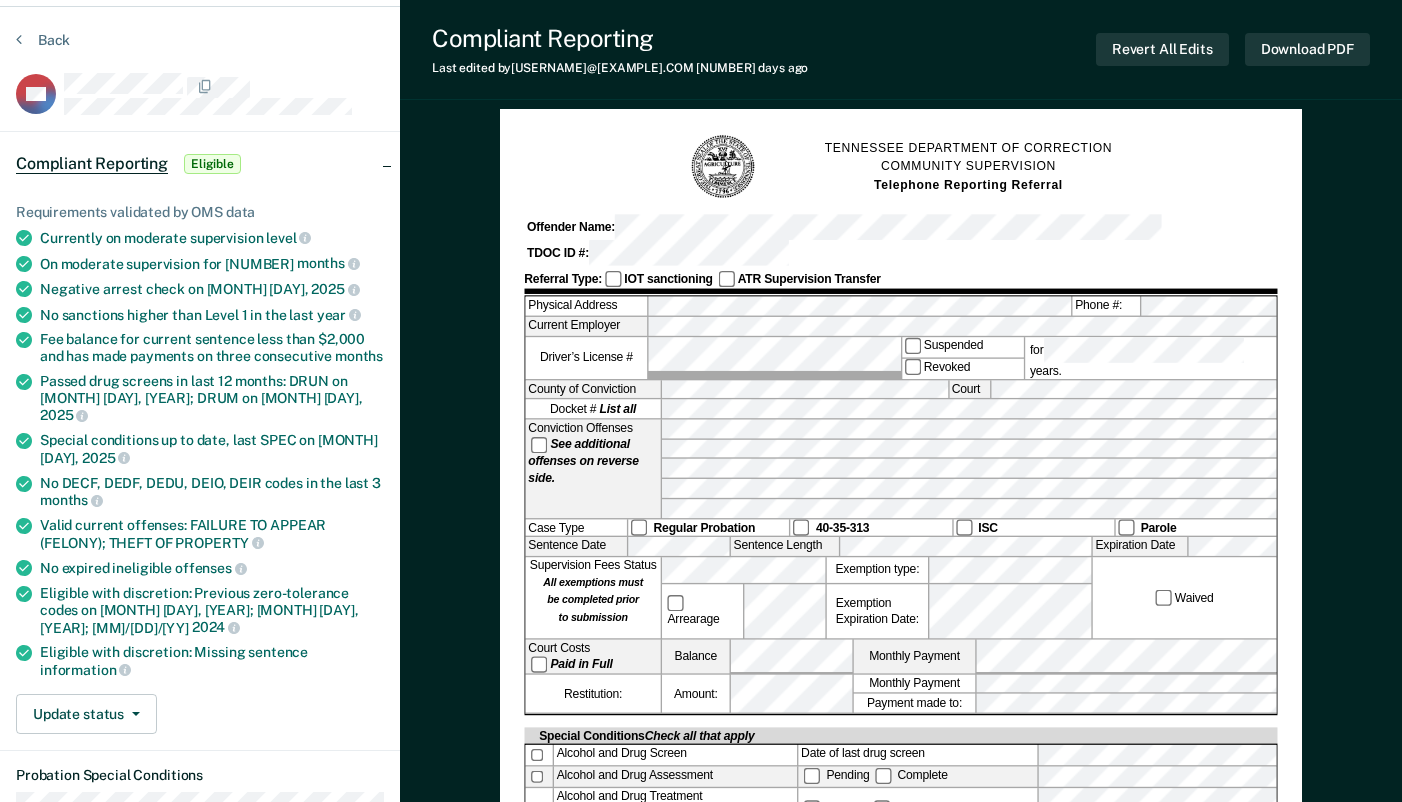 scroll, scrollTop: 0, scrollLeft: 0, axis: both 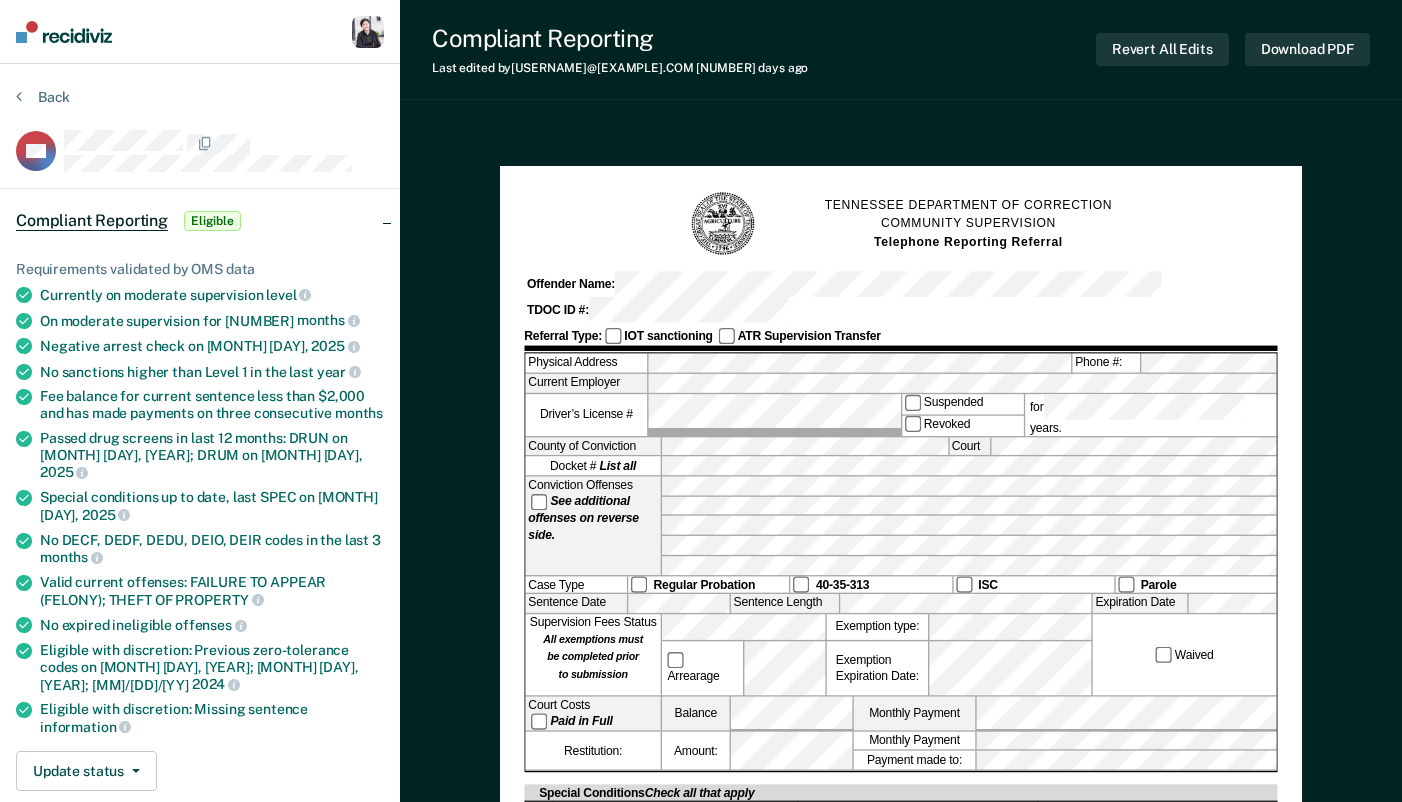 click at bounding box center [64, 32] 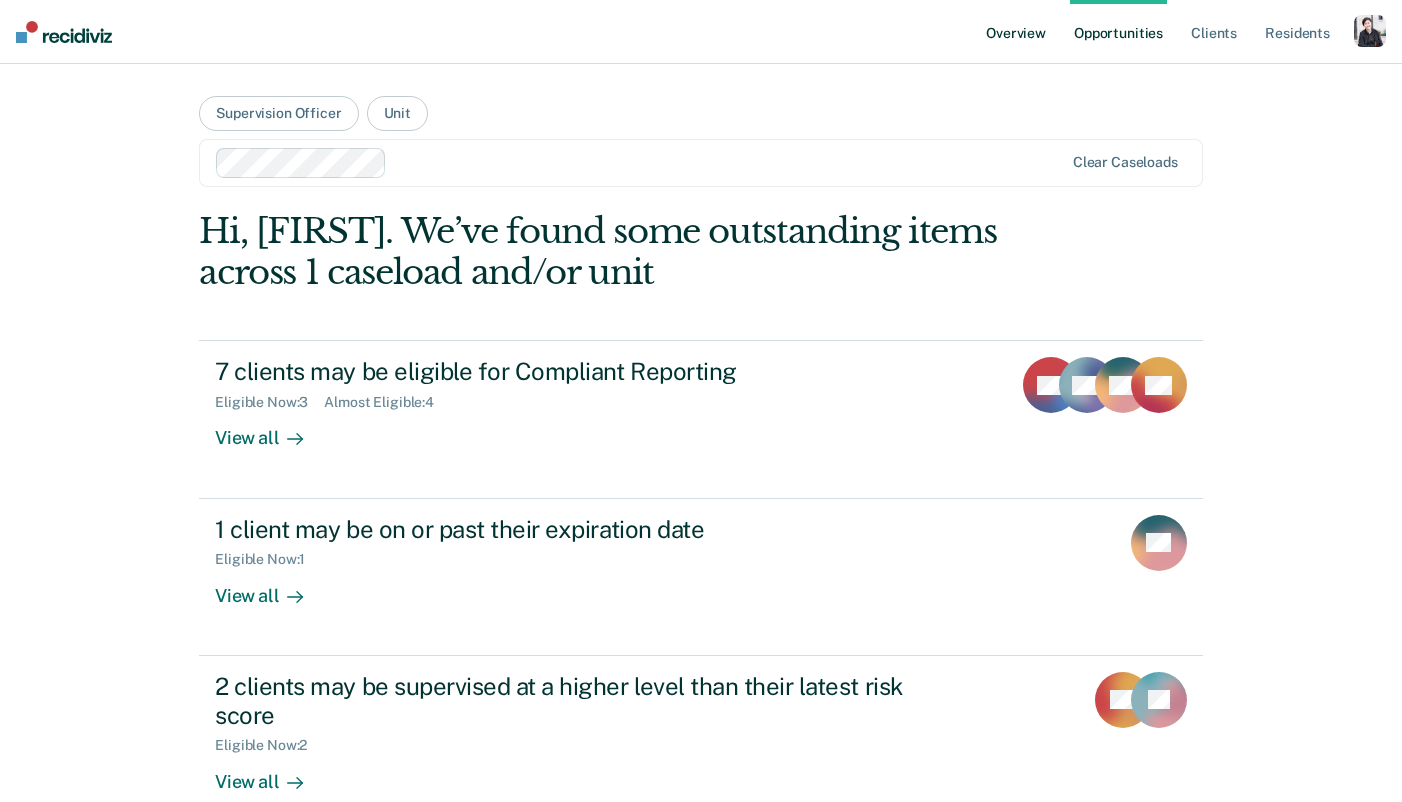 click on "Overview" at bounding box center [1016, 32] 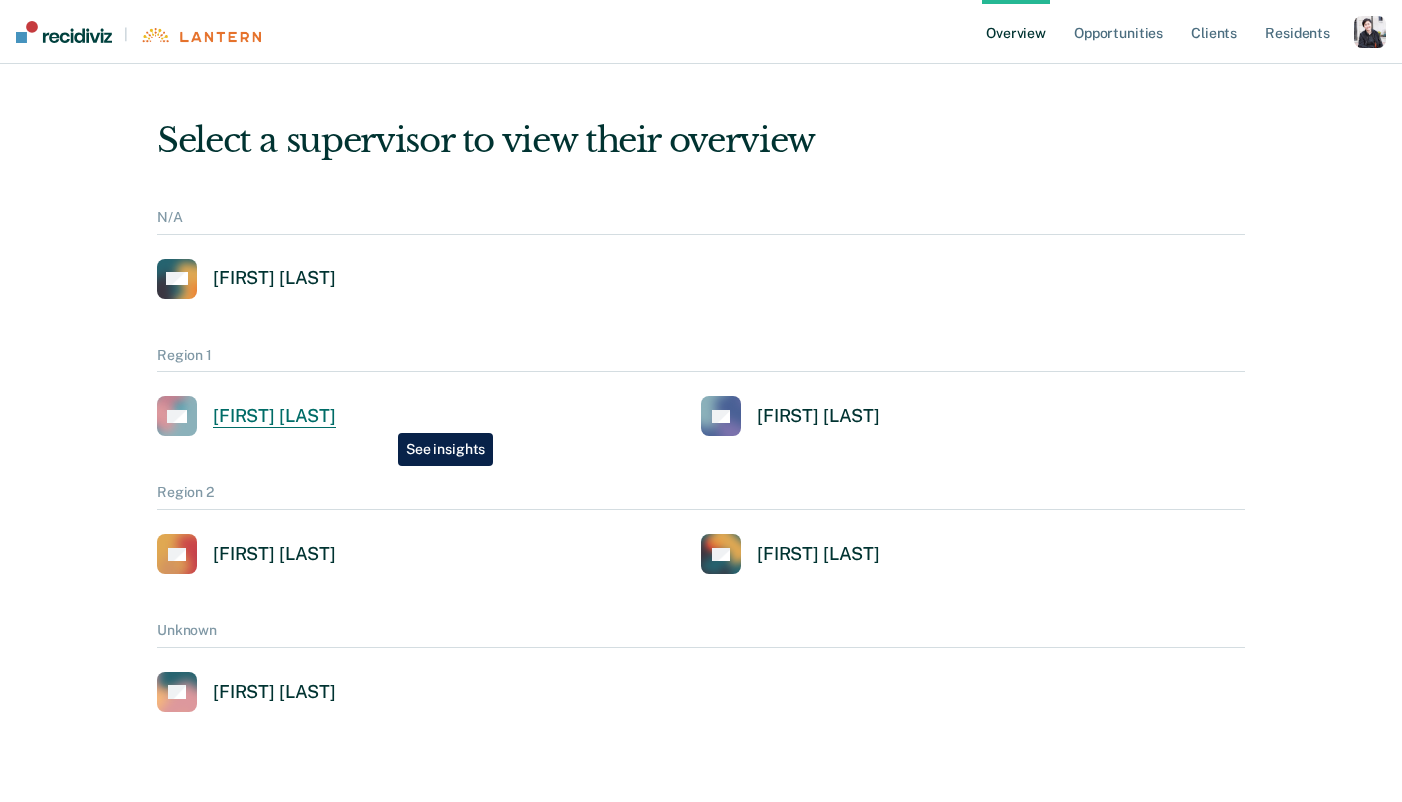 click on "[FIRST] [LAST]" at bounding box center [274, 416] 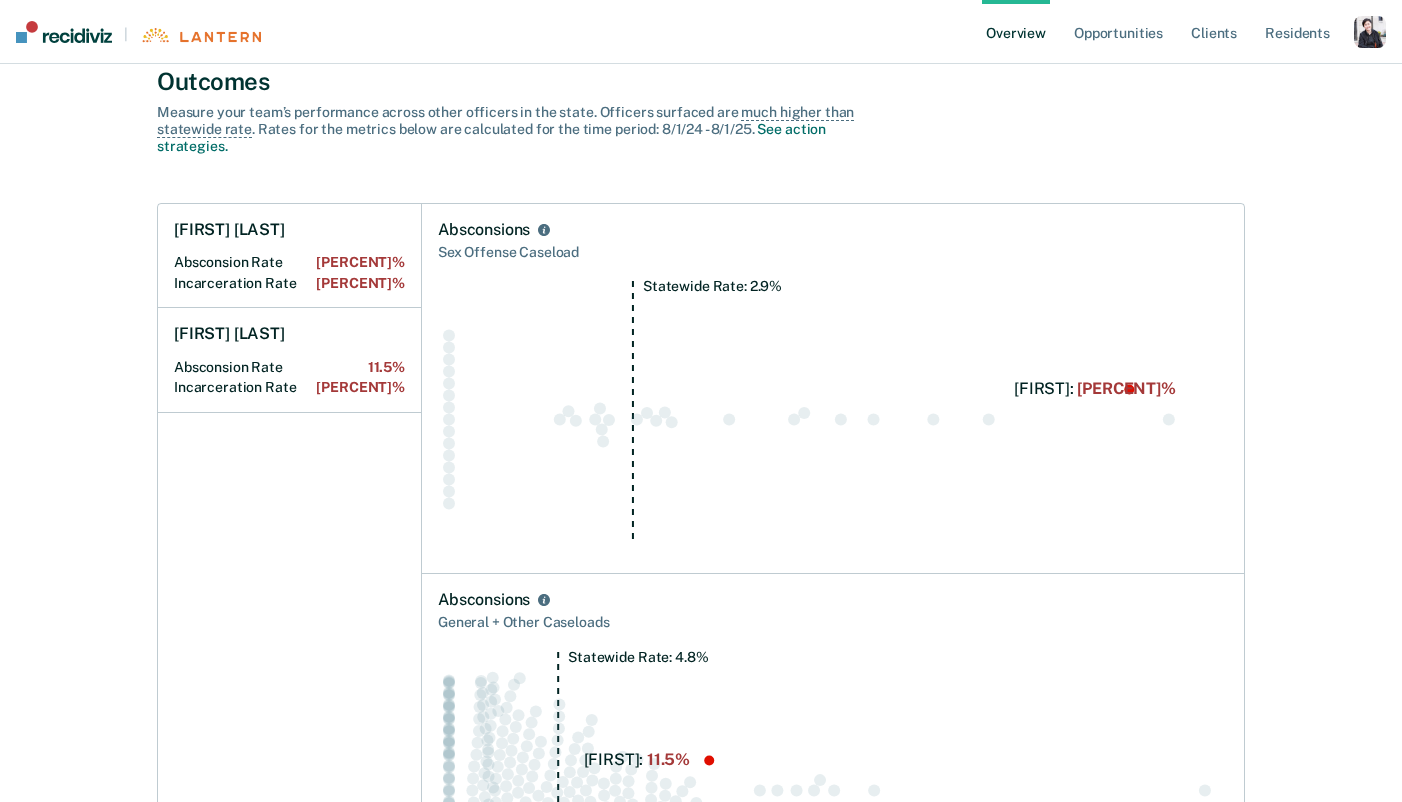 scroll, scrollTop: 185, scrollLeft: 0, axis: vertical 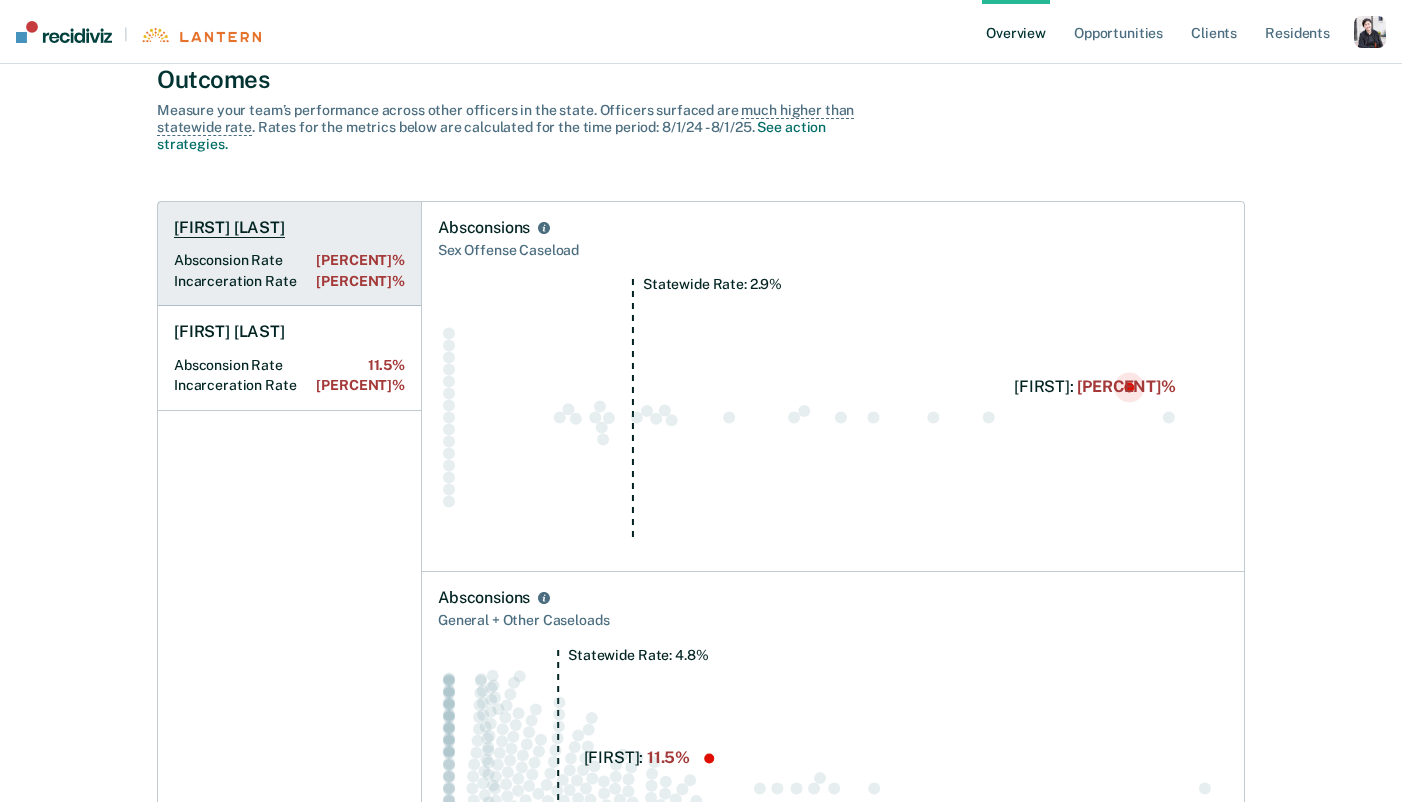 click on "[FIRST] [LAST]" at bounding box center (229, 228) 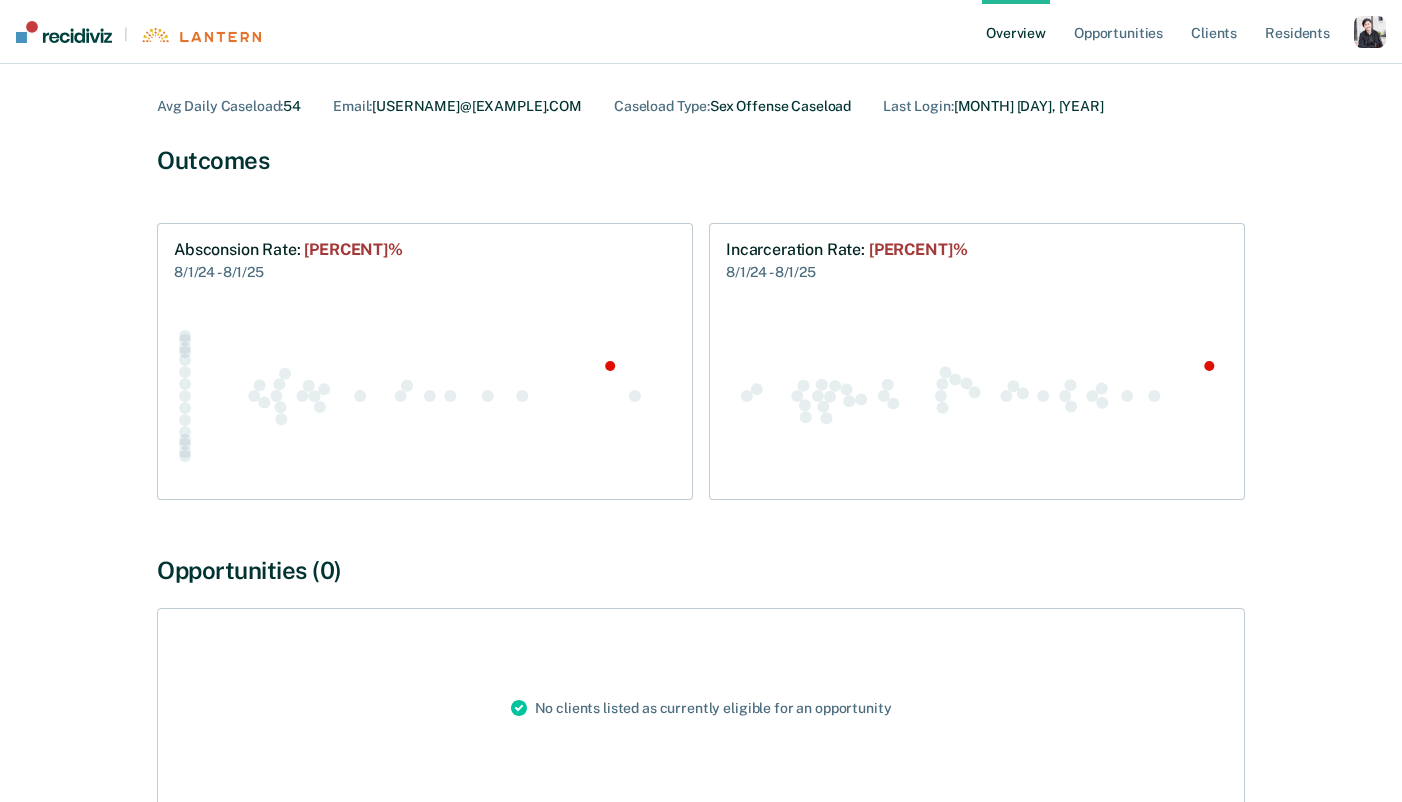 scroll, scrollTop: 180, scrollLeft: 0, axis: vertical 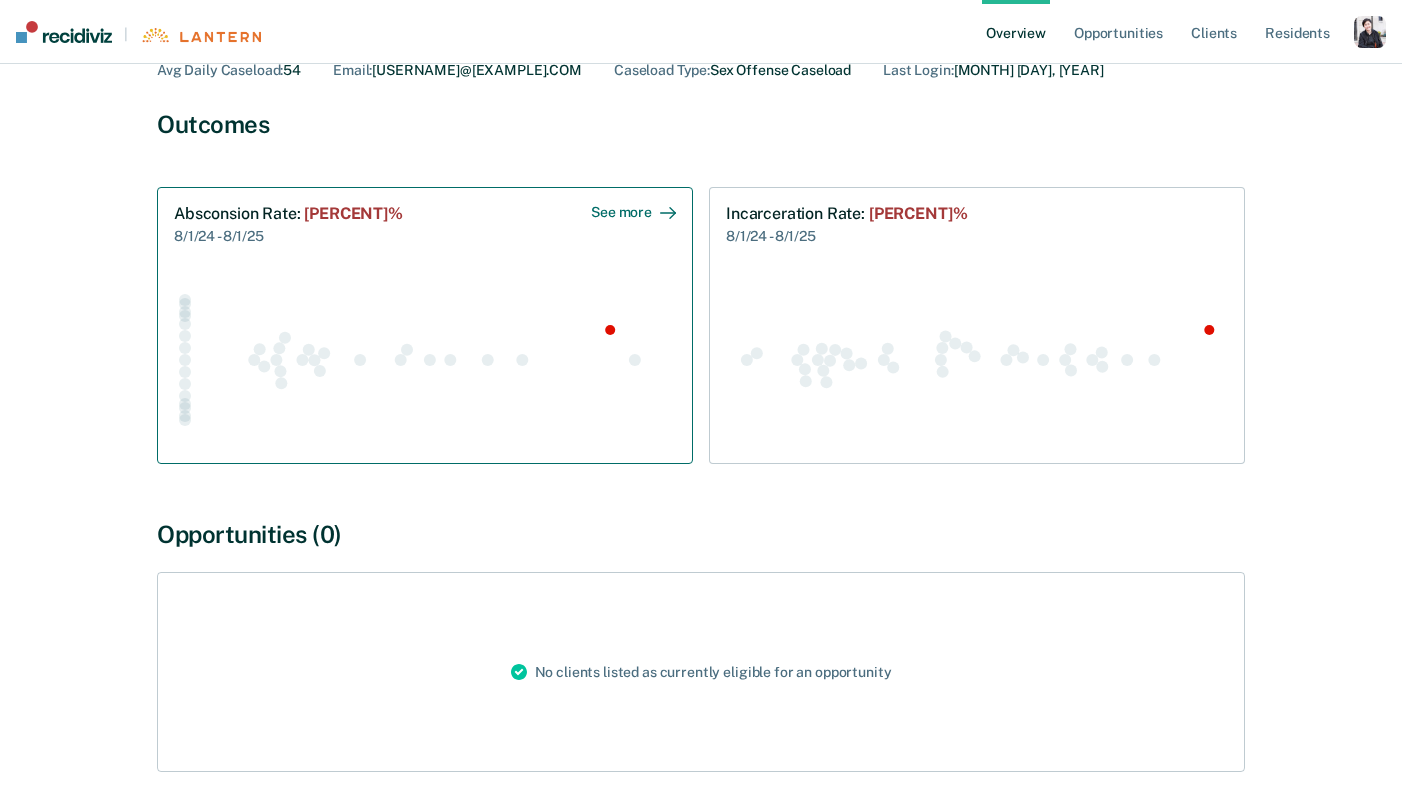 click on "Absconsion Rate :  10.6%" at bounding box center [288, 213] 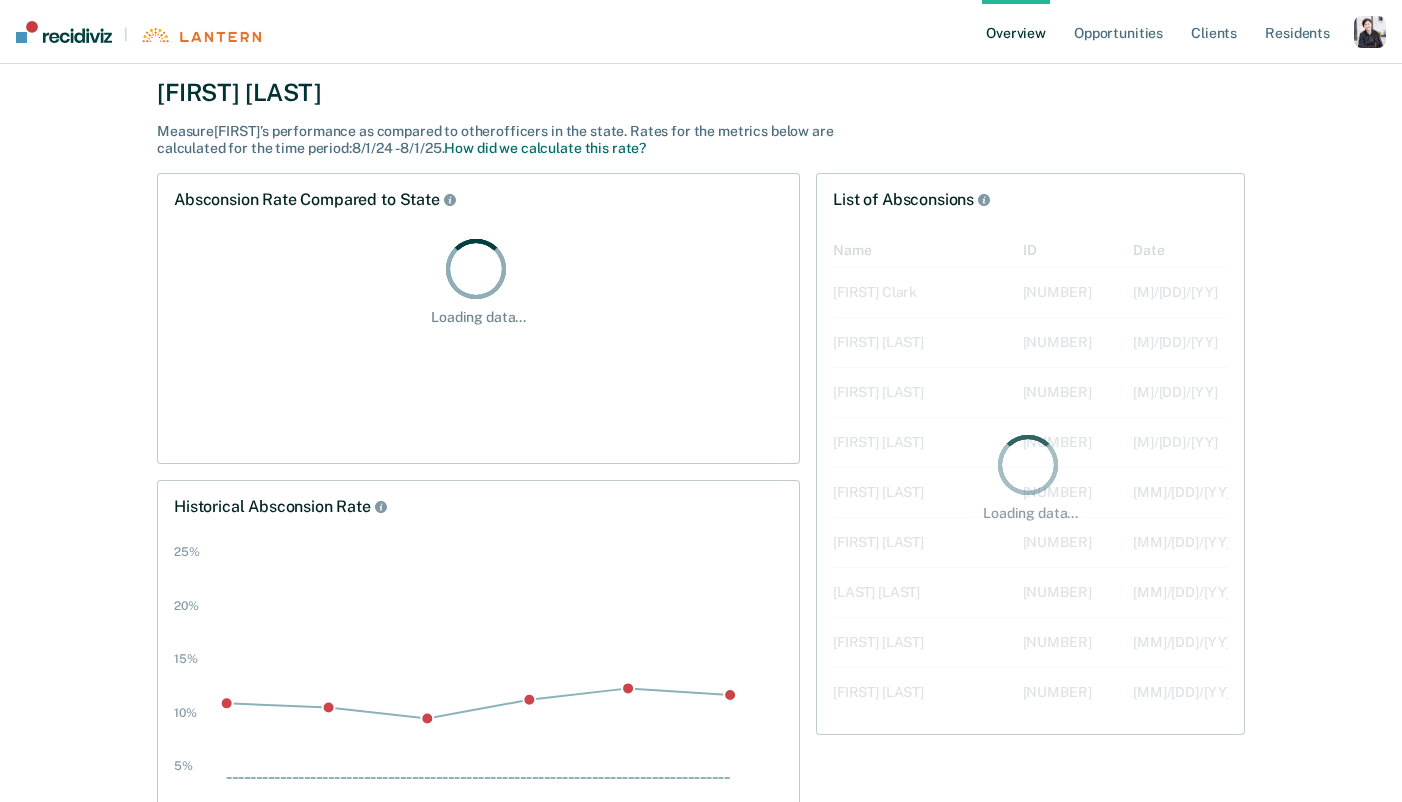 scroll, scrollTop: 0, scrollLeft: 0, axis: both 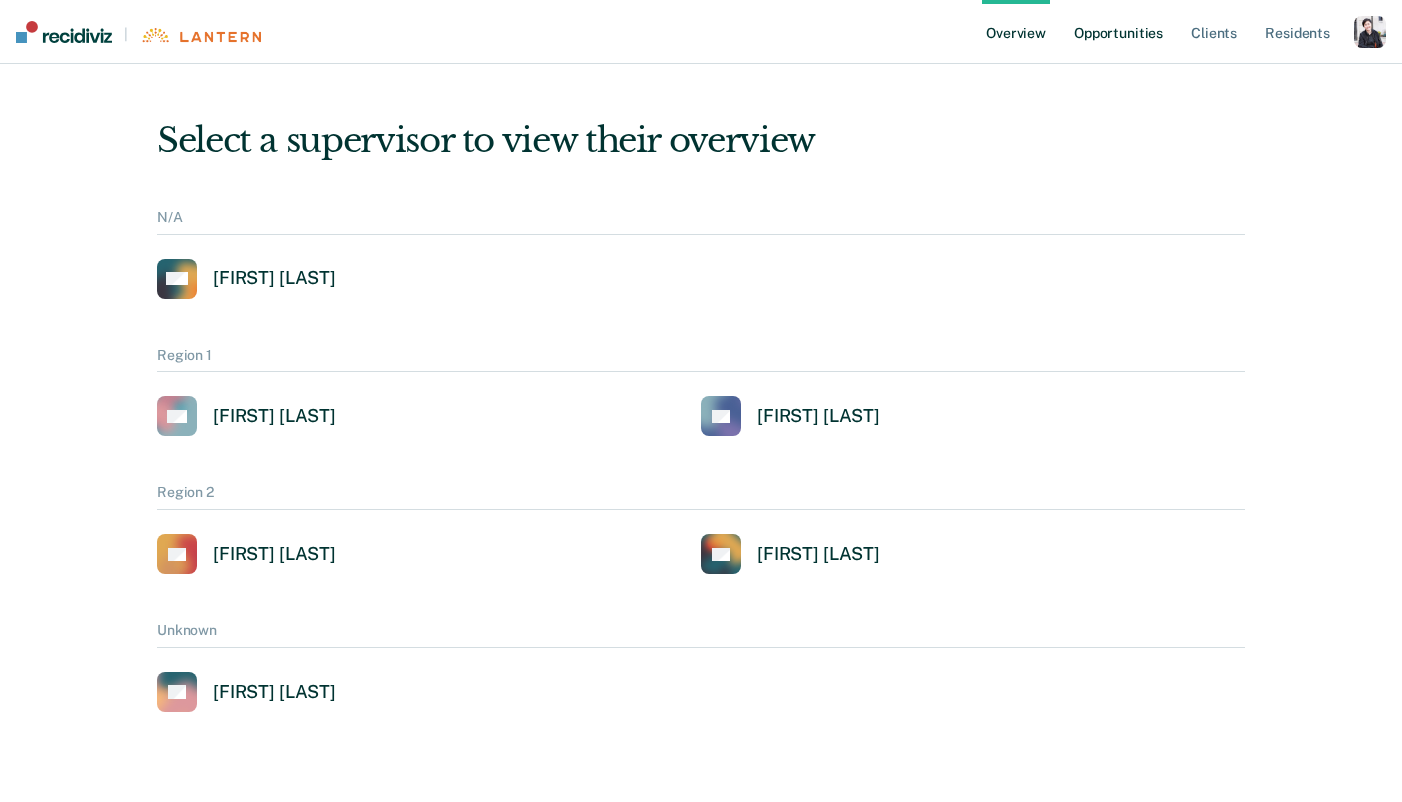click on "Opportunities" at bounding box center [1118, 32] 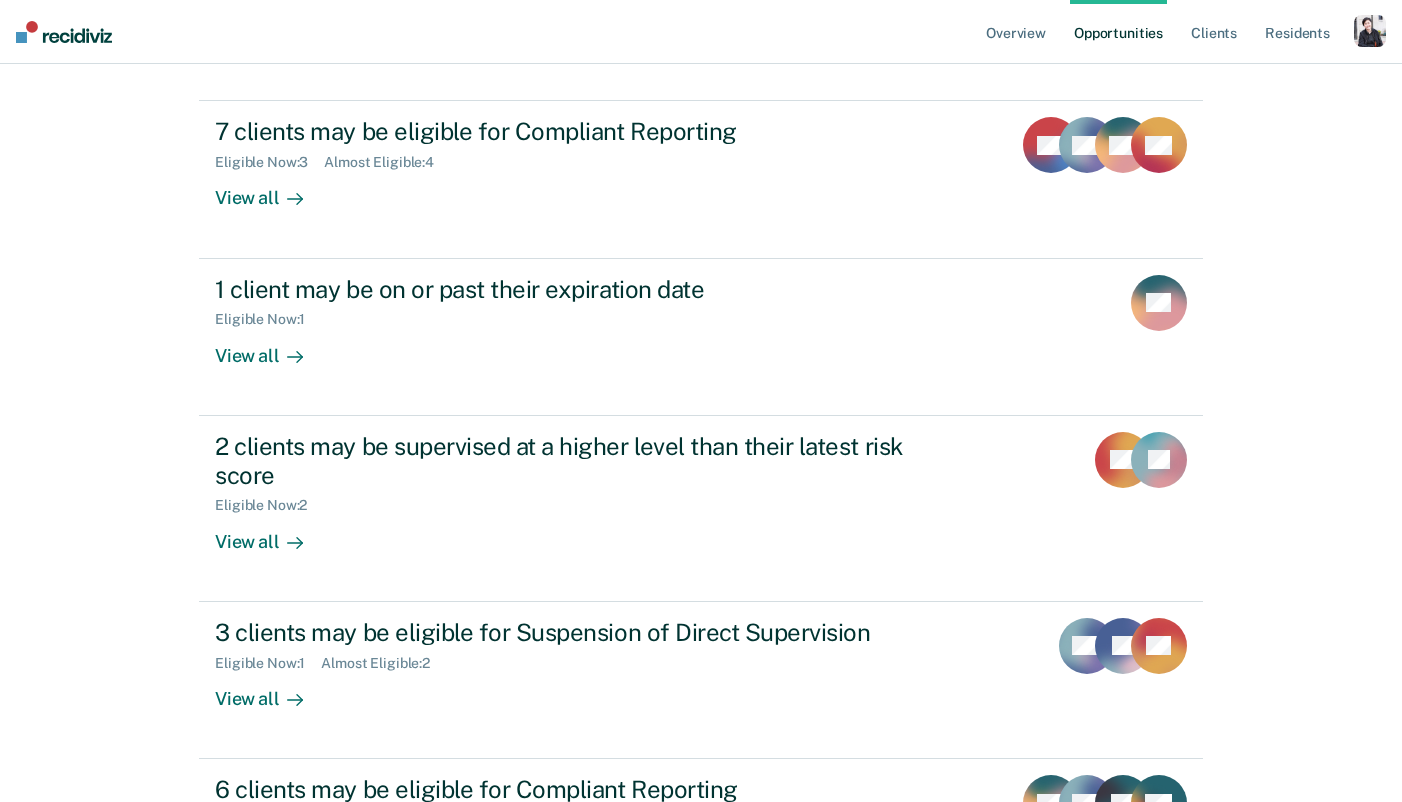 scroll, scrollTop: 247, scrollLeft: 0, axis: vertical 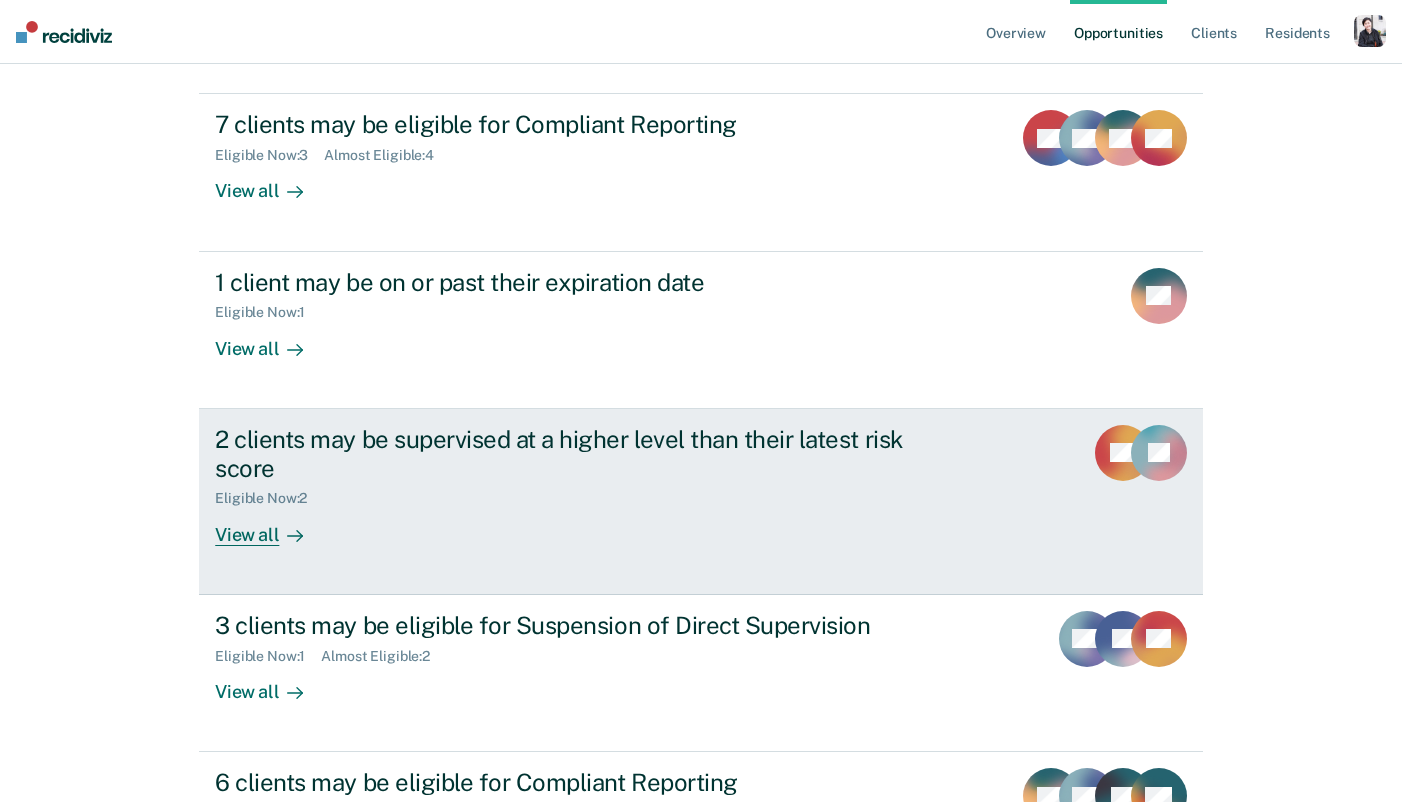 click on "View all" at bounding box center (271, 526) 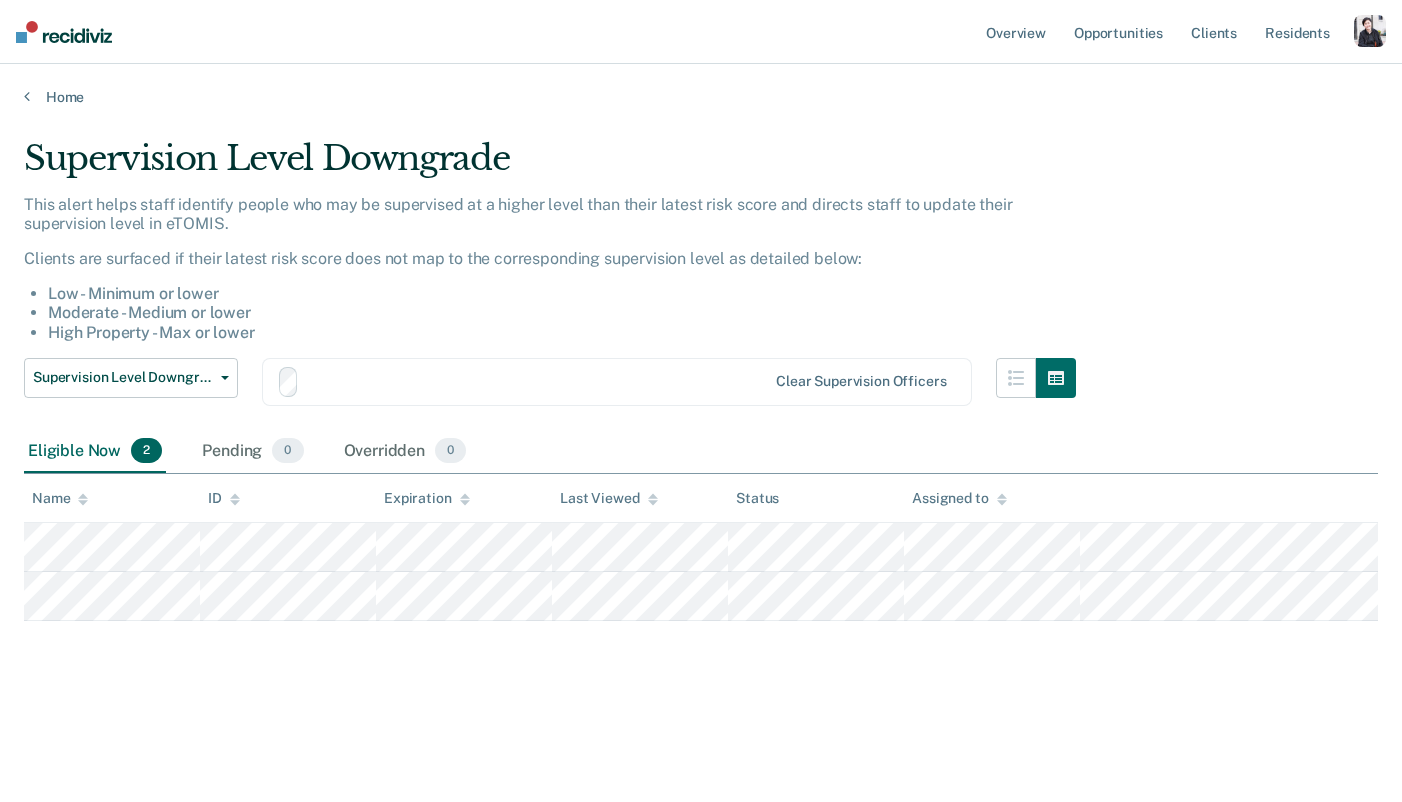 scroll, scrollTop: 0, scrollLeft: 0, axis: both 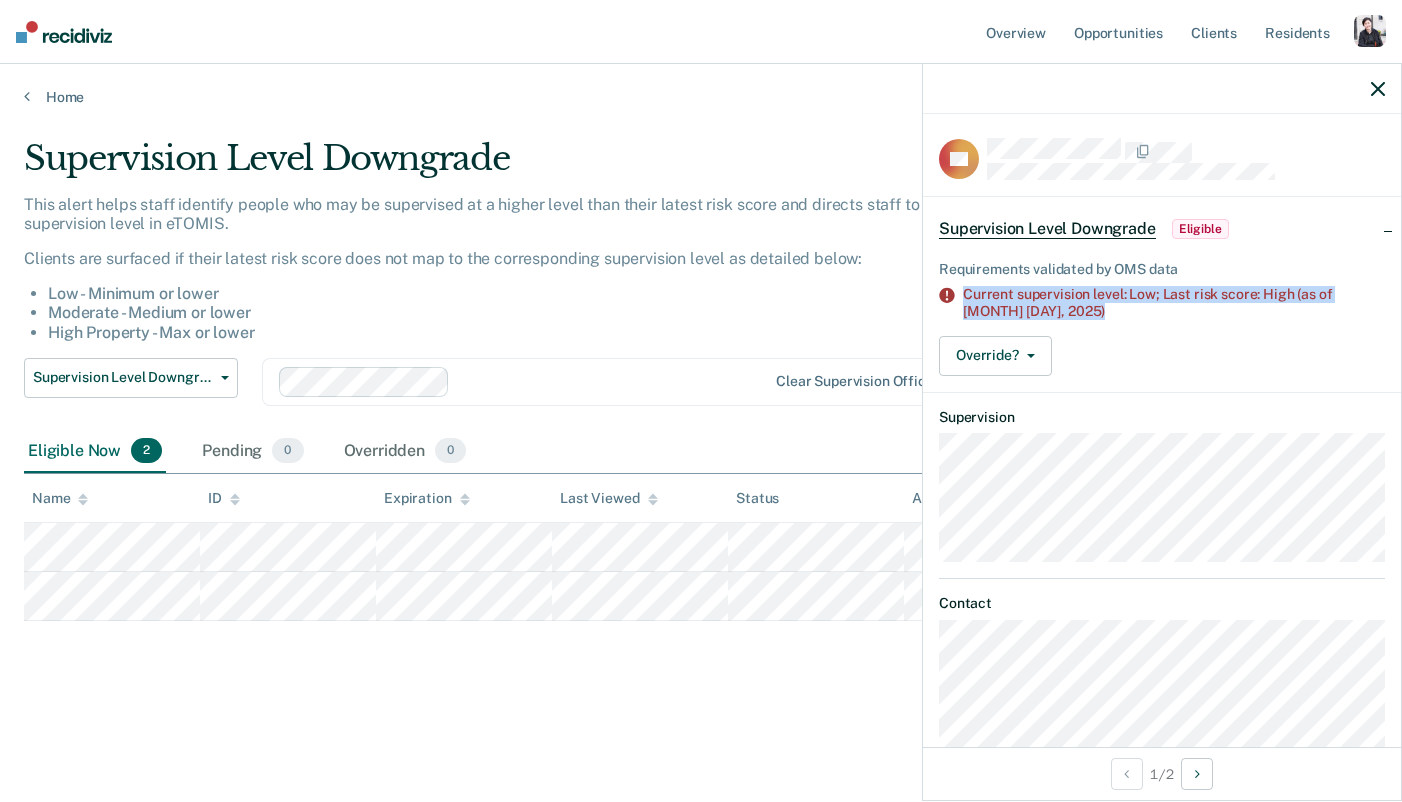 drag, startPoint x: 1115, startPoint y: 308, endPoint x: 932, endPoint y: 288, distance: 184.08965 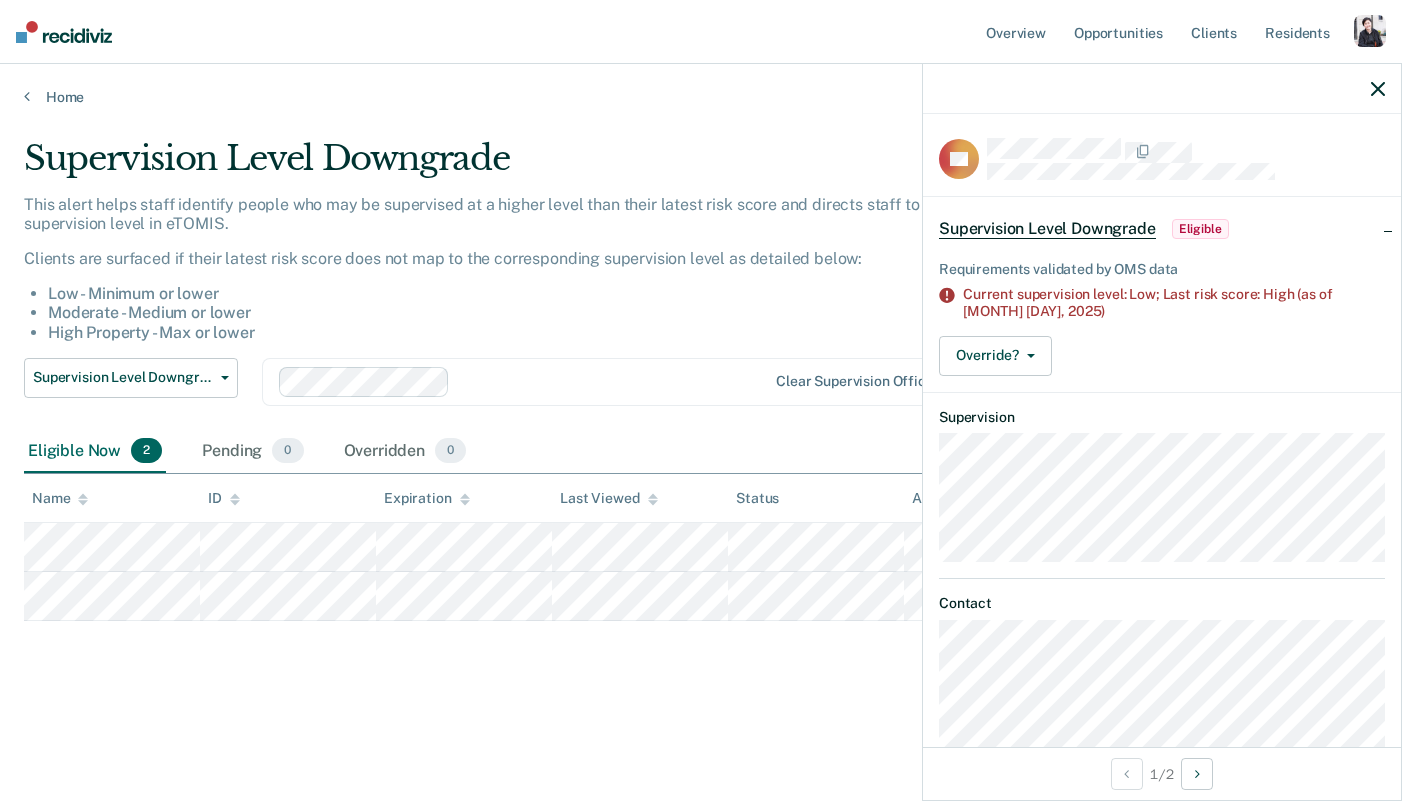 click 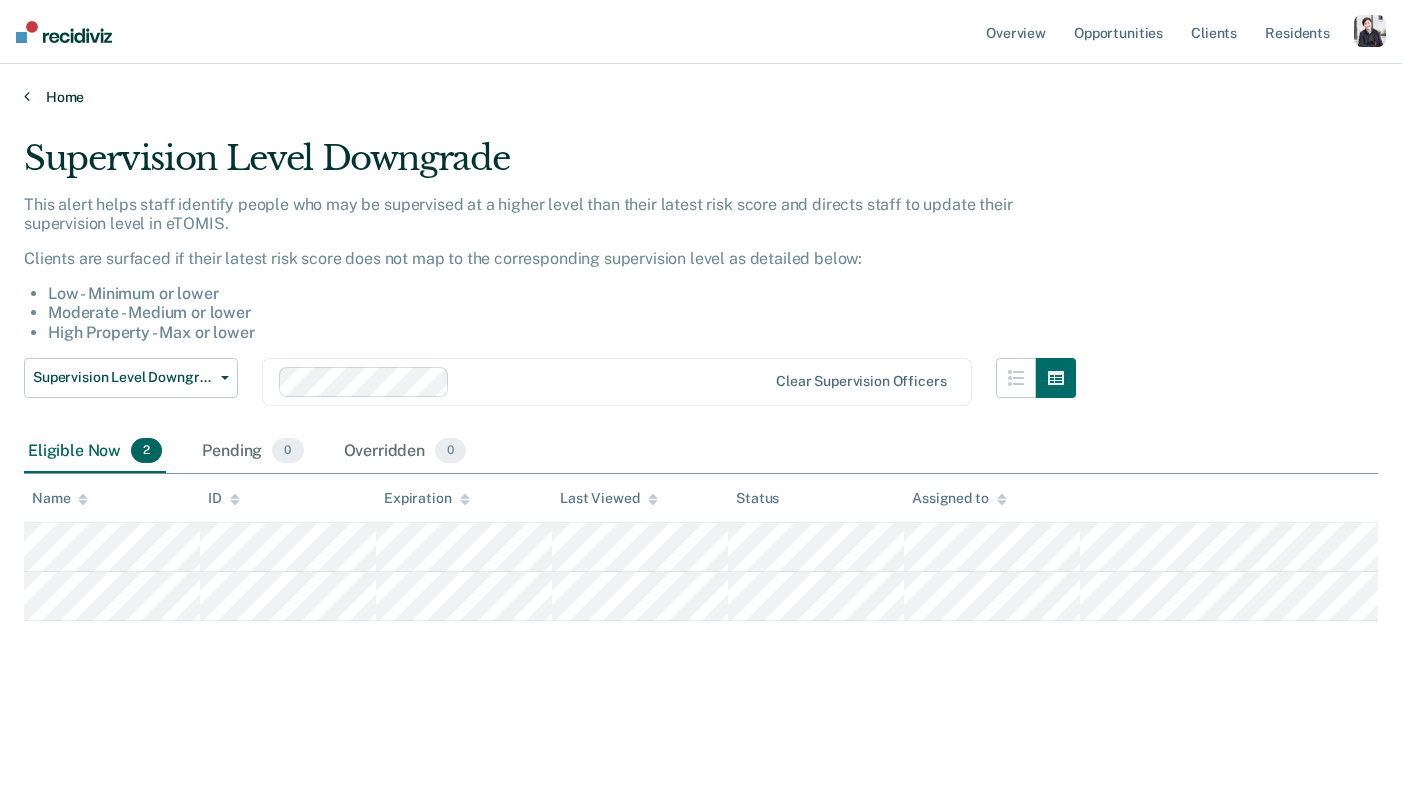 click on "Home" at bounding box center [701, 97] 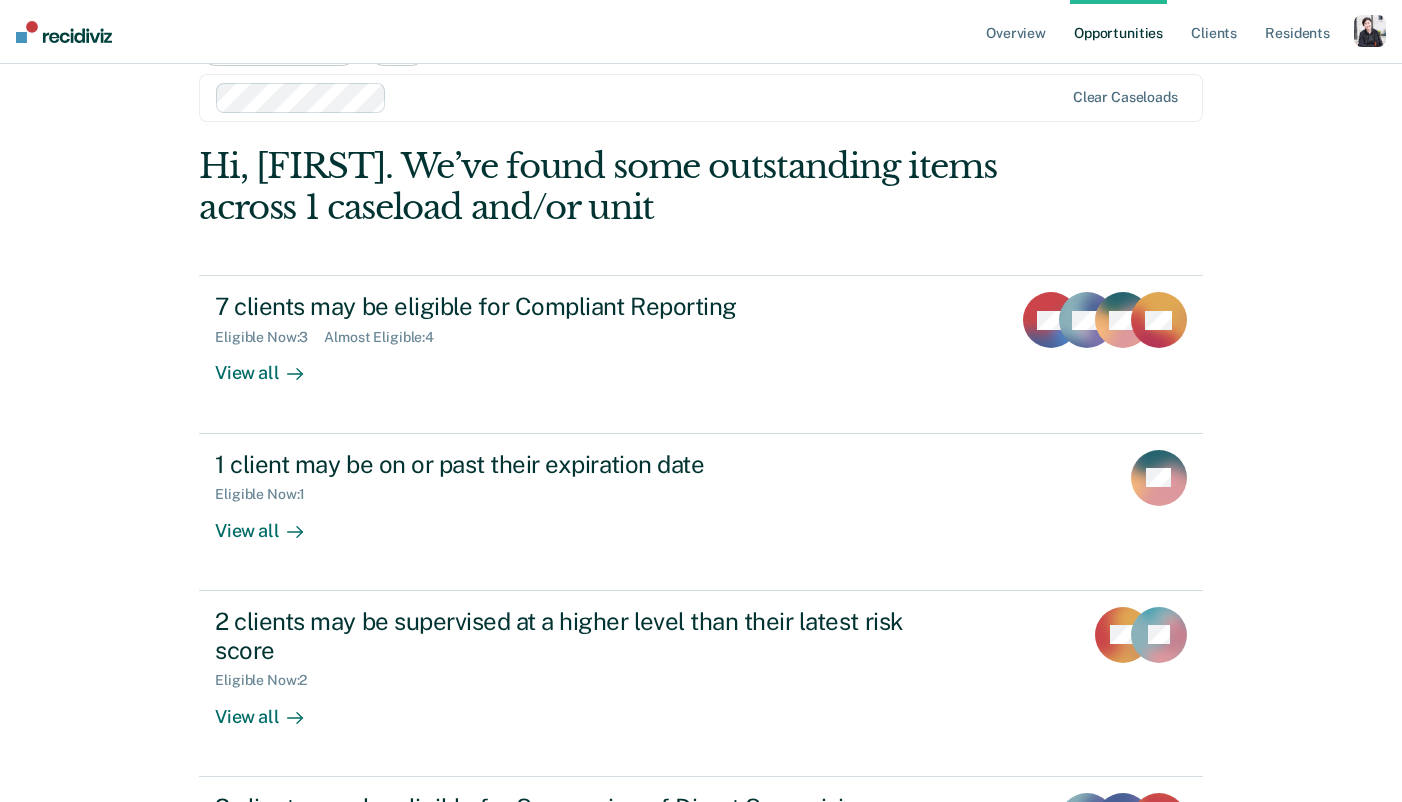 scroll, scrollTop: 0, scrollLeft: 0, axis: both 